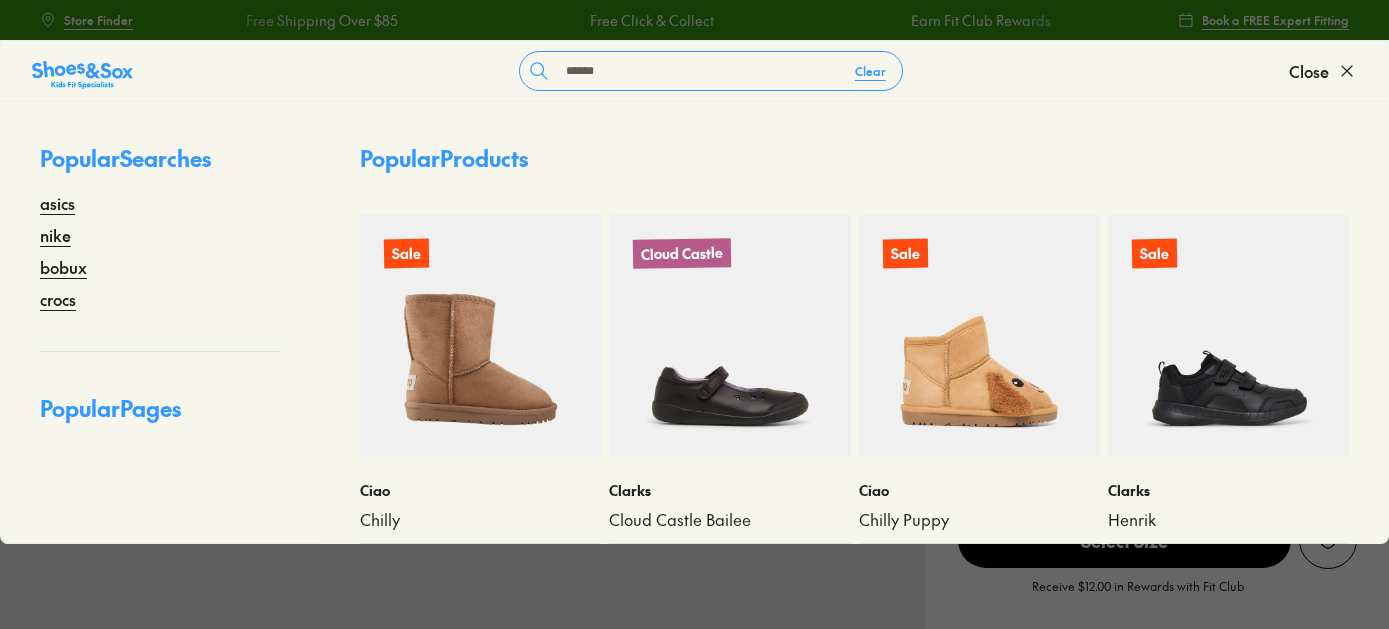 type on "******" 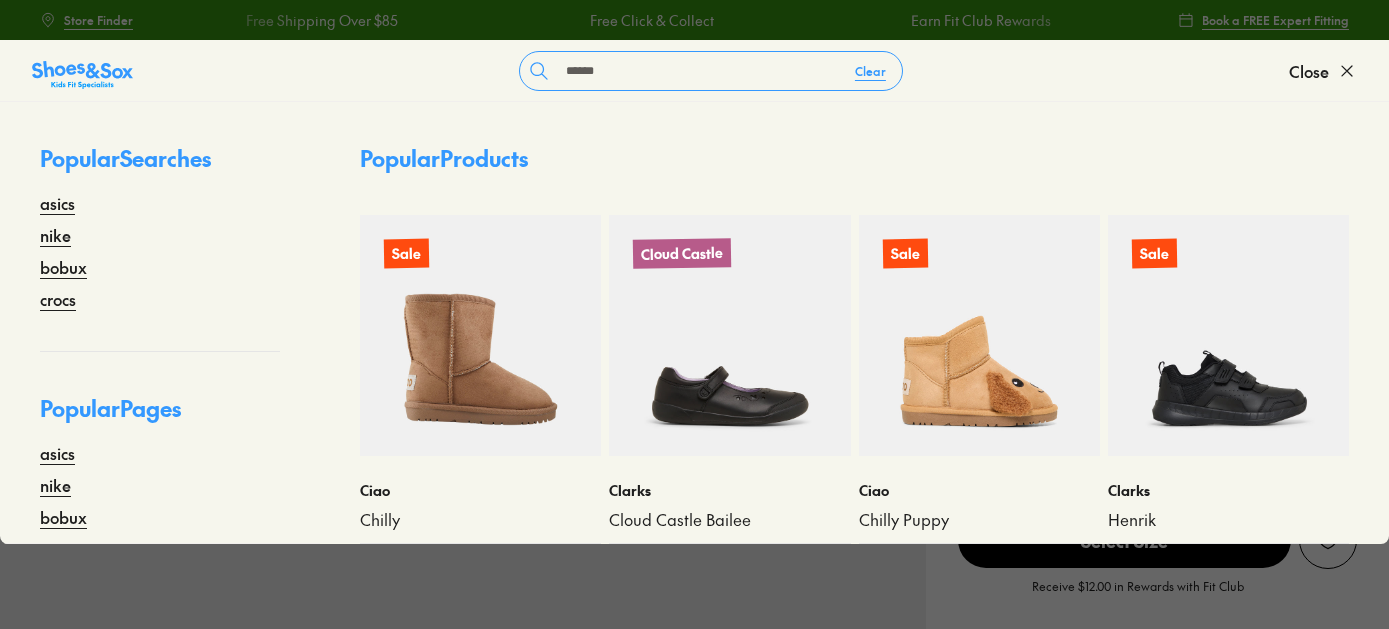 scroll, scrollTop: 0, scrollLeft: 0, axis: both 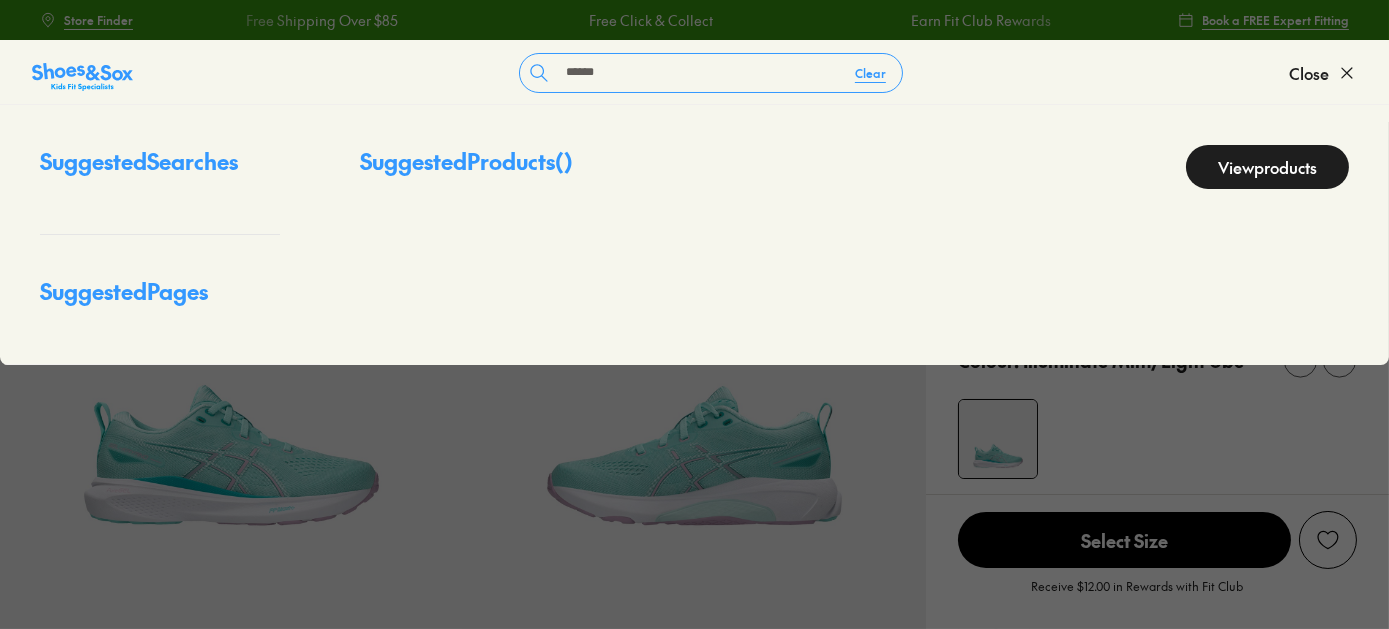 click on "******" at bounding box center (698, 73) 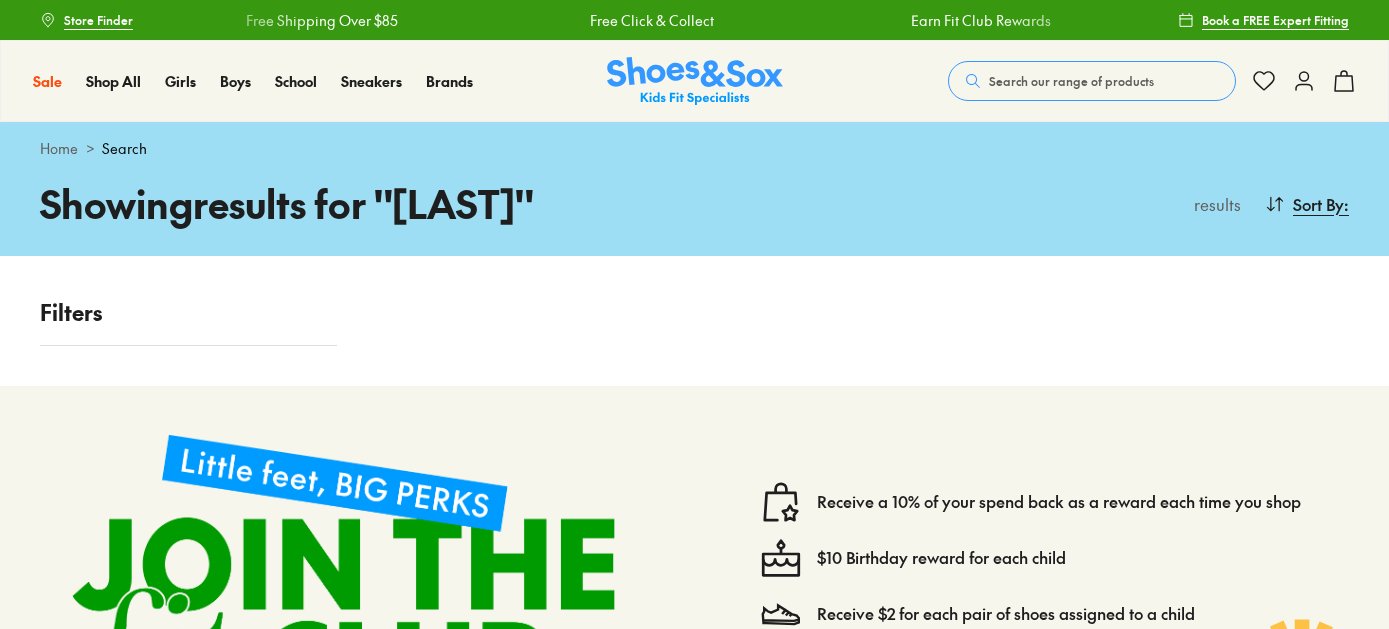 scroll, scrollTop: 0, scrollLeft: 0, axis: both 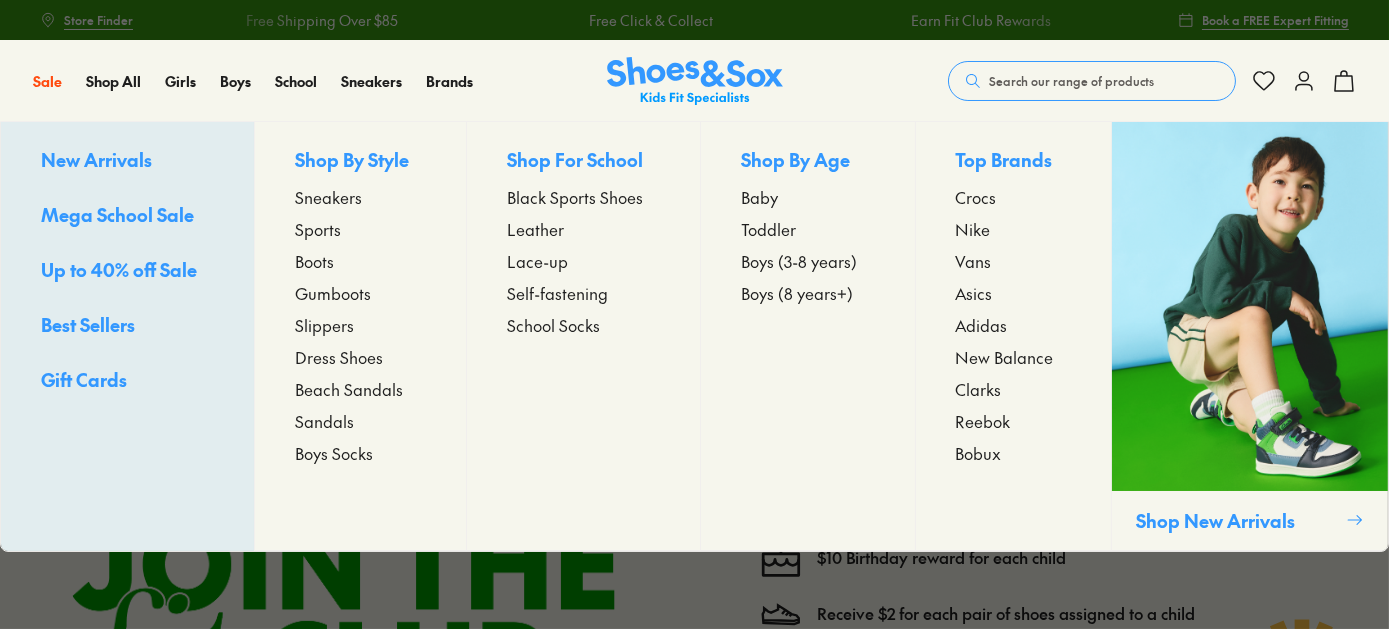 click on "Sneakers" at bounding box center [328, 197] 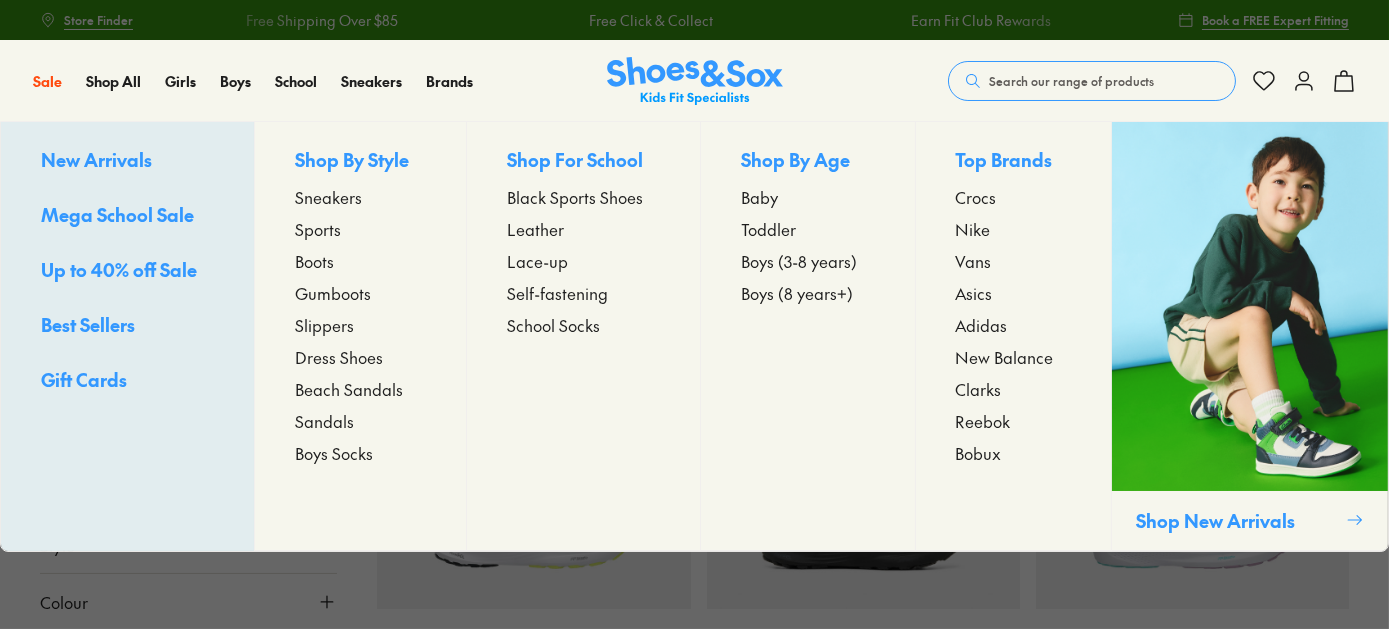scroll, scrollTop: 0, scrollLeft: 0, axis: both 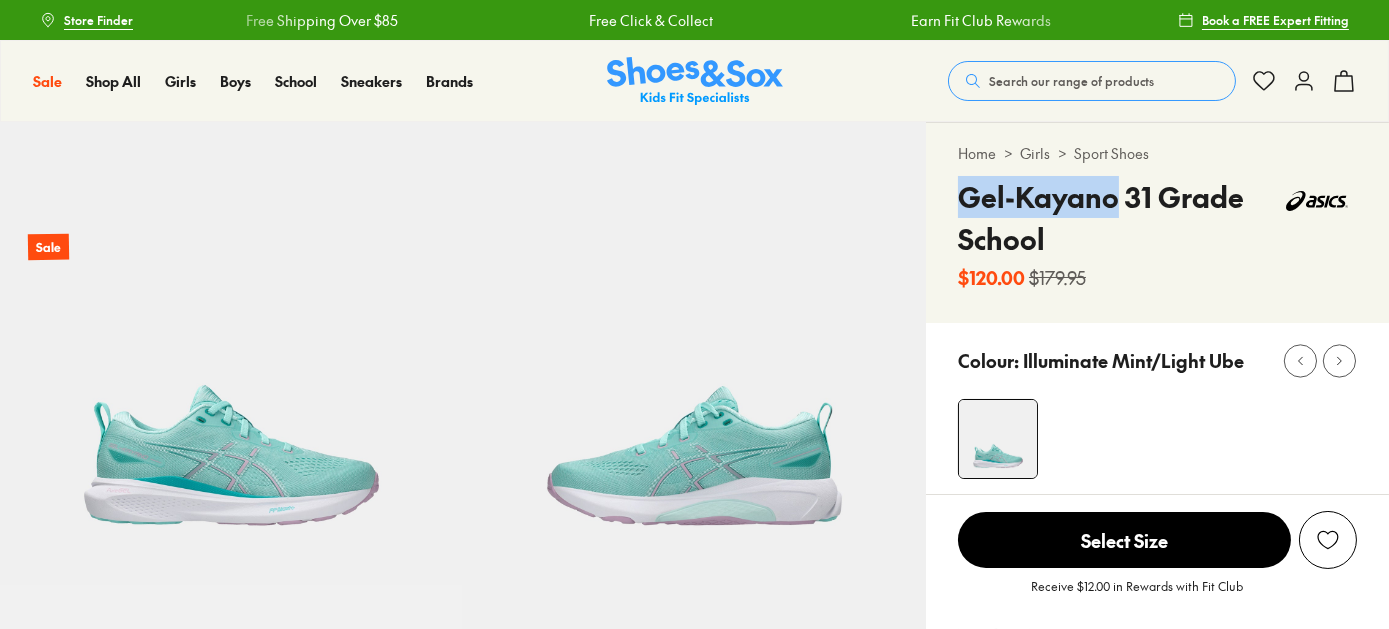 drag, startPoint x: 976, startPoint y: 191, endPoint x: 1117, endPoint y: 199, distance: 141.22676 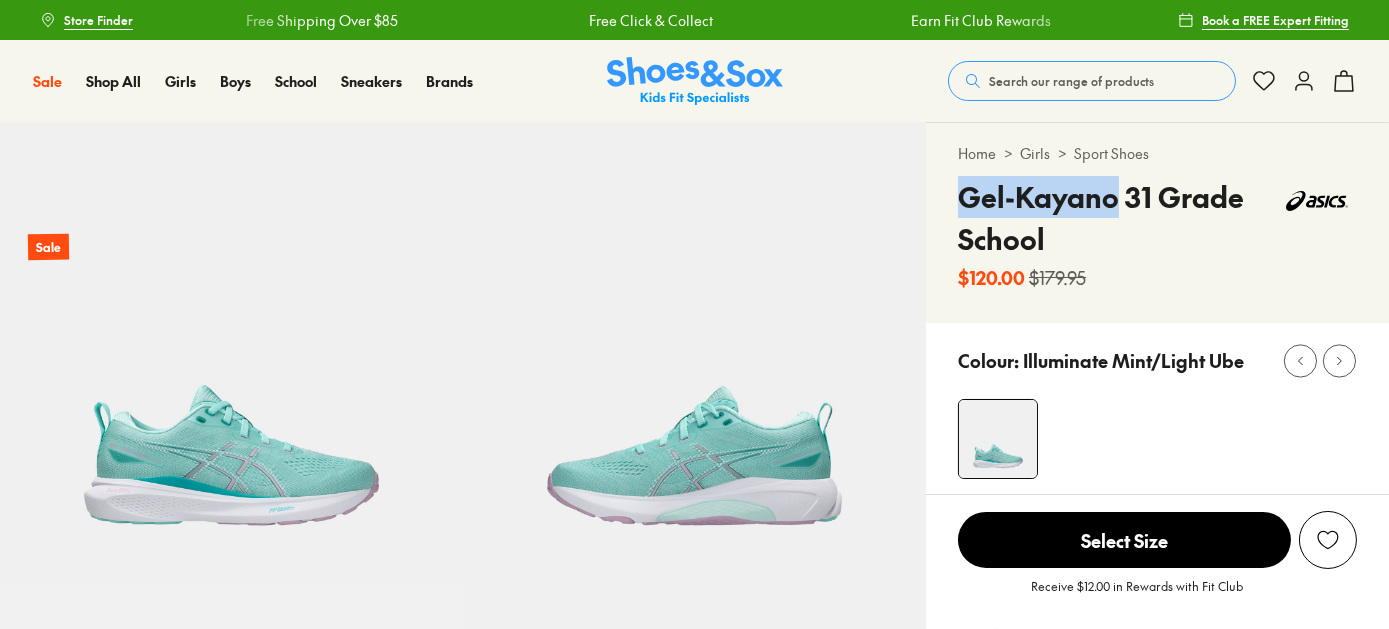 click on "Search our range of products" at bounding box center (1071, 81) 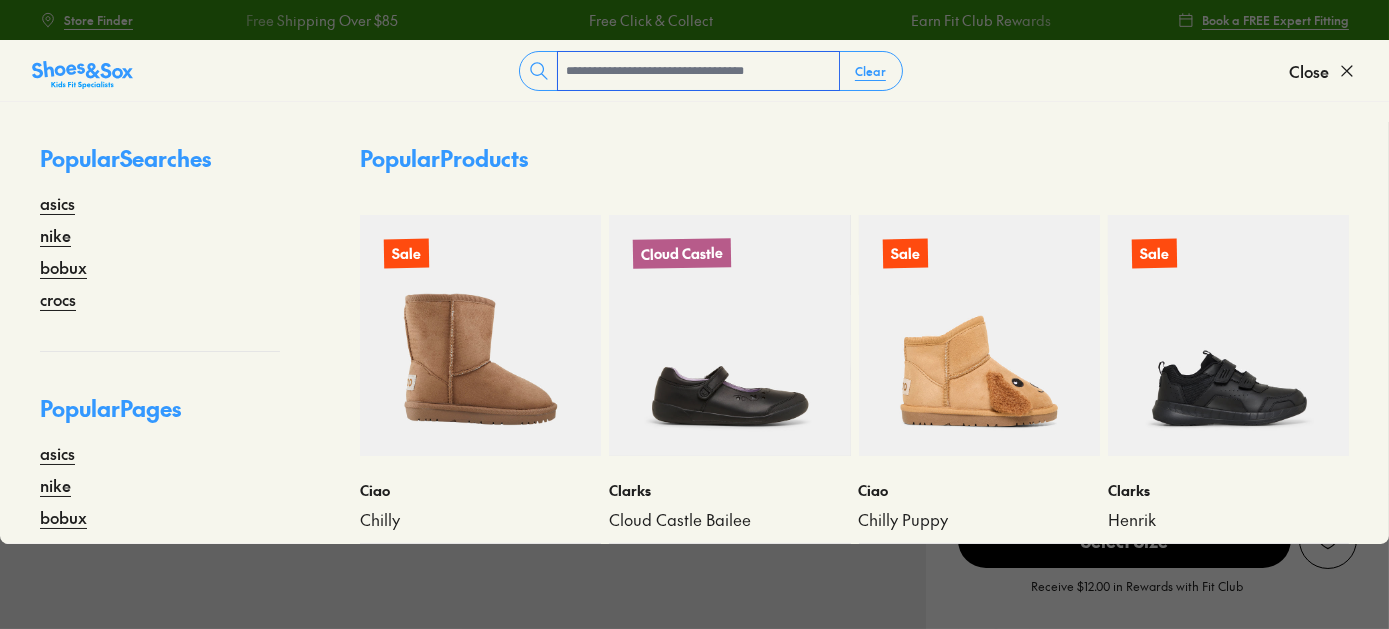 select on "*" 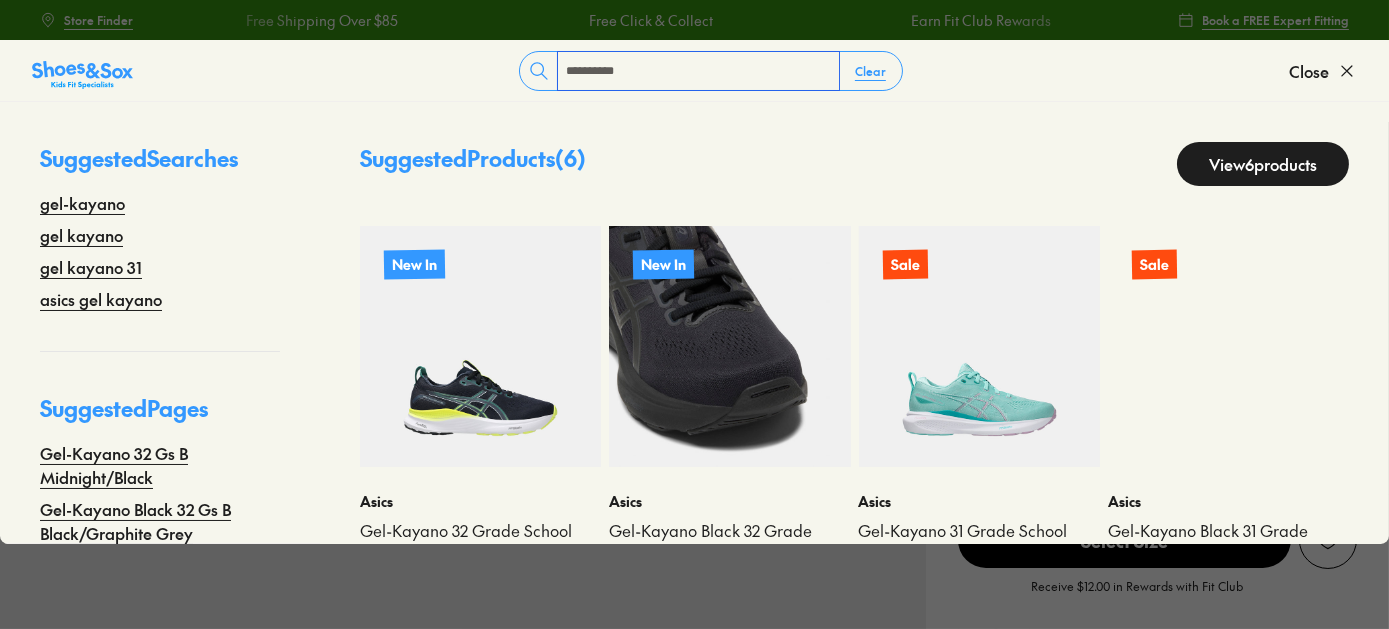 scroll, scrollTop: 95, scrollLeft: 0, axis: vertical 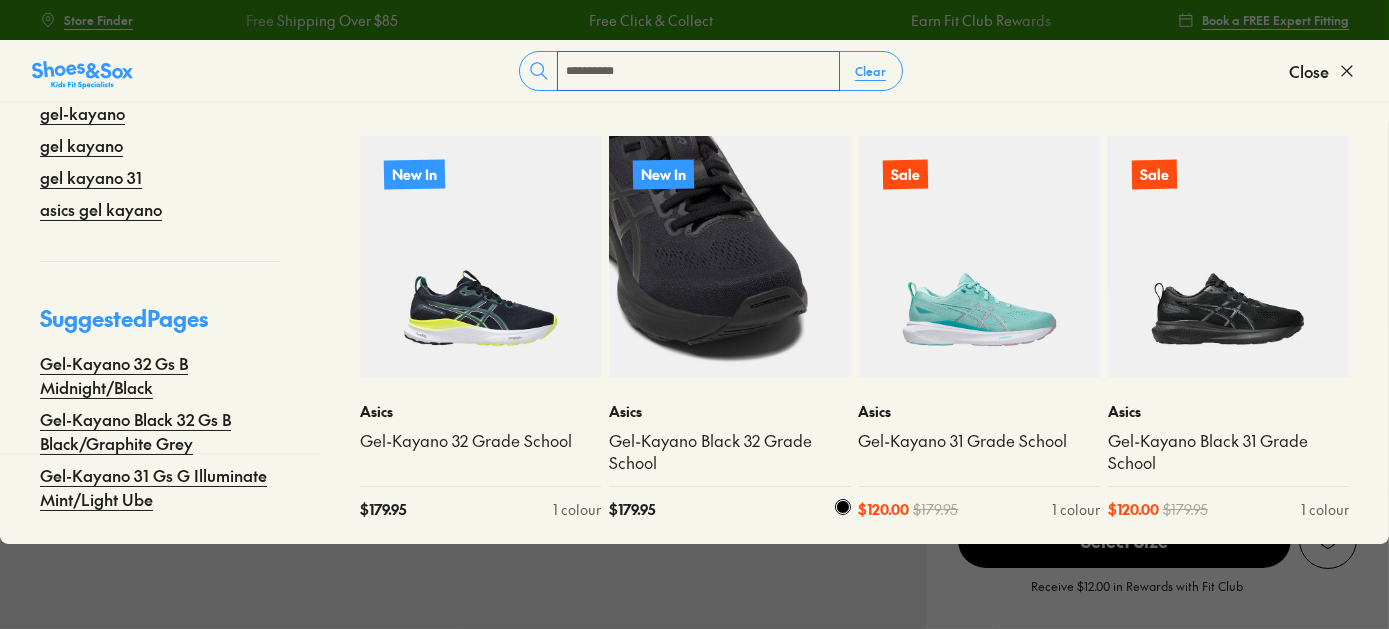 type on "**********" 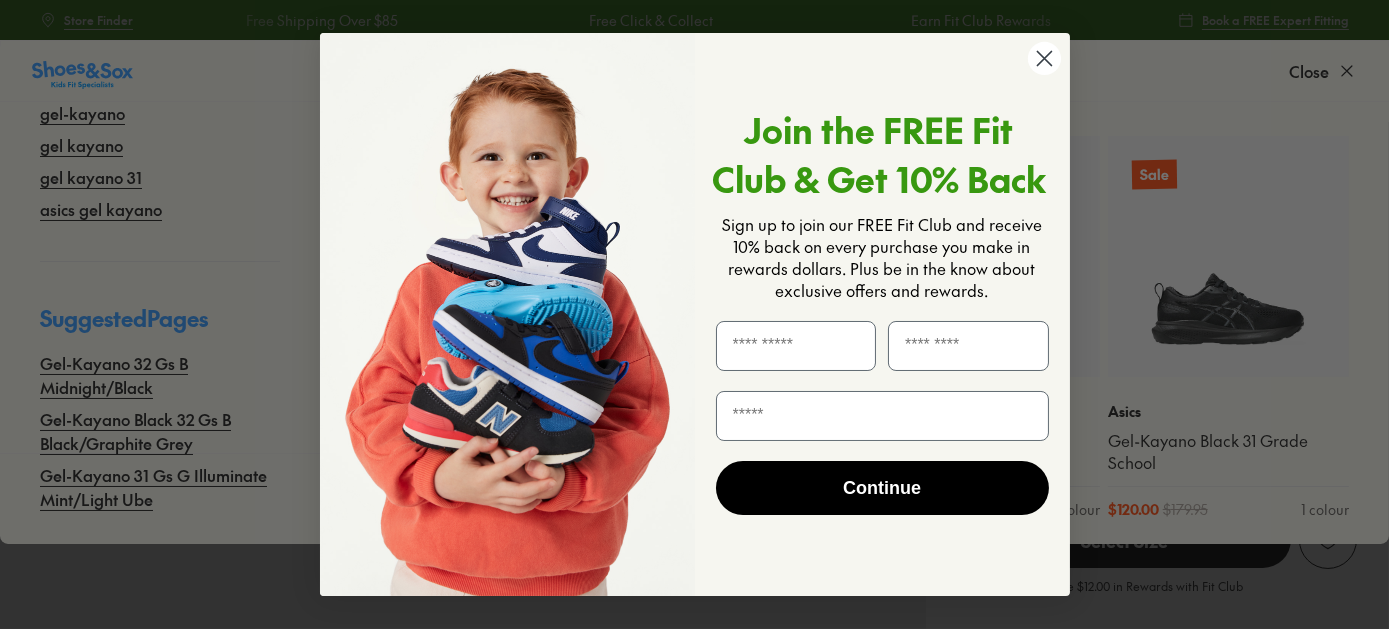 click 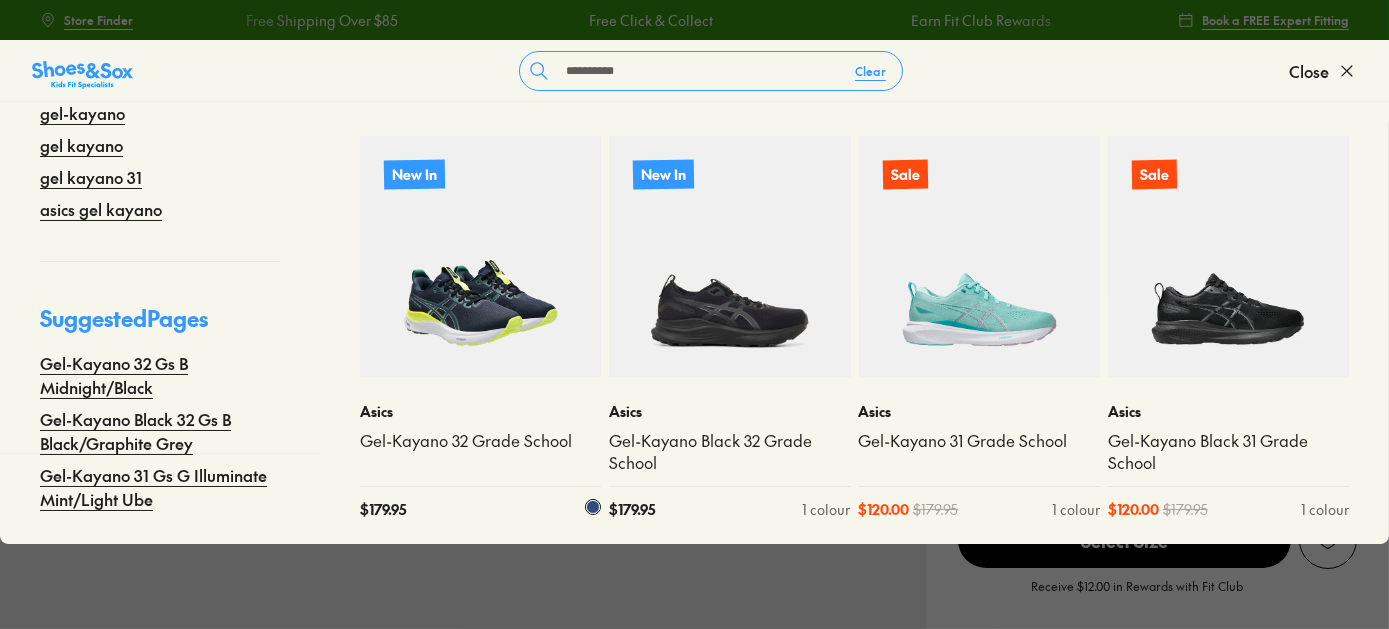click at bounding box center (480, 256) 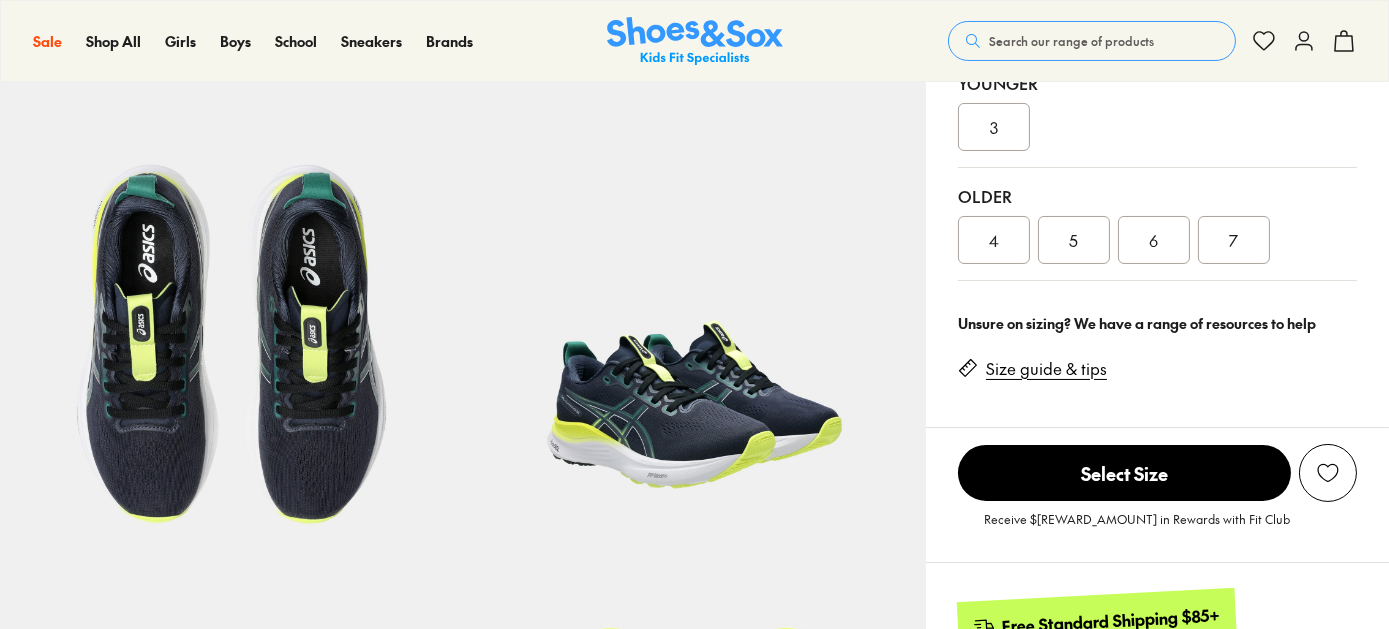 scroll, scrollTop: 500, scrollLeft: 0, axis: vertical 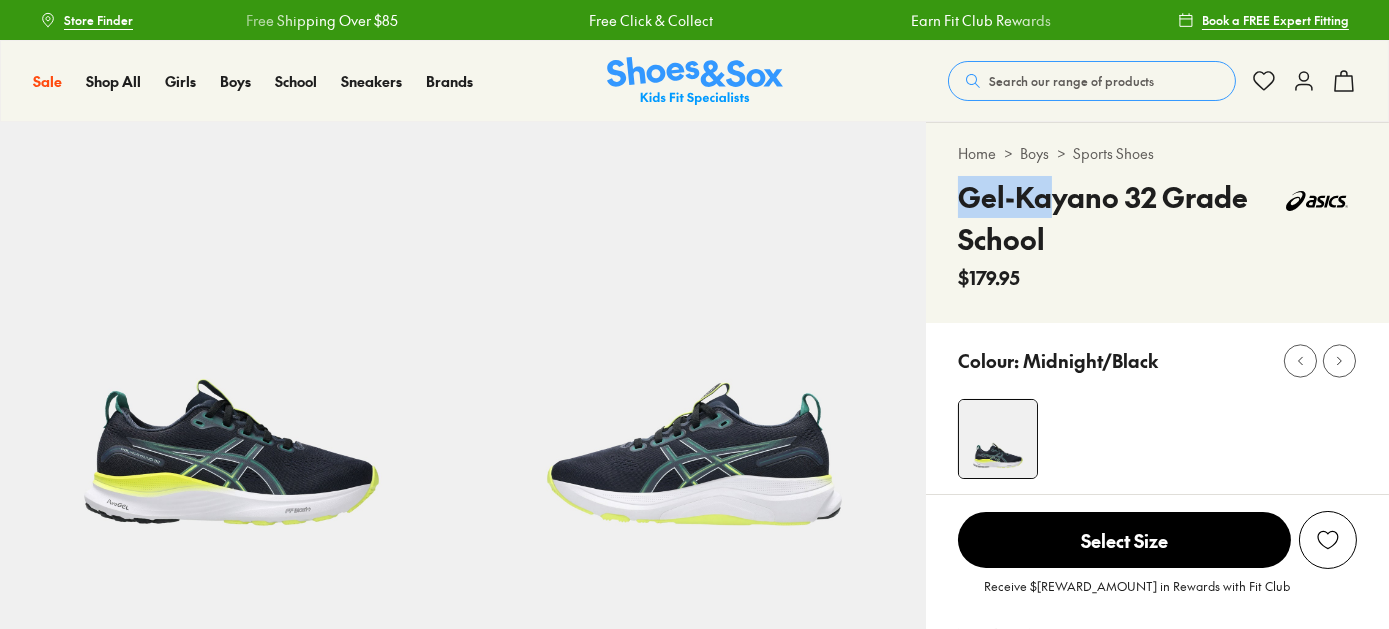 drag, startPoint x: 959, startPoint y: 199, endPoint x: 1047, endPoint y: 193, distance: 88.20431 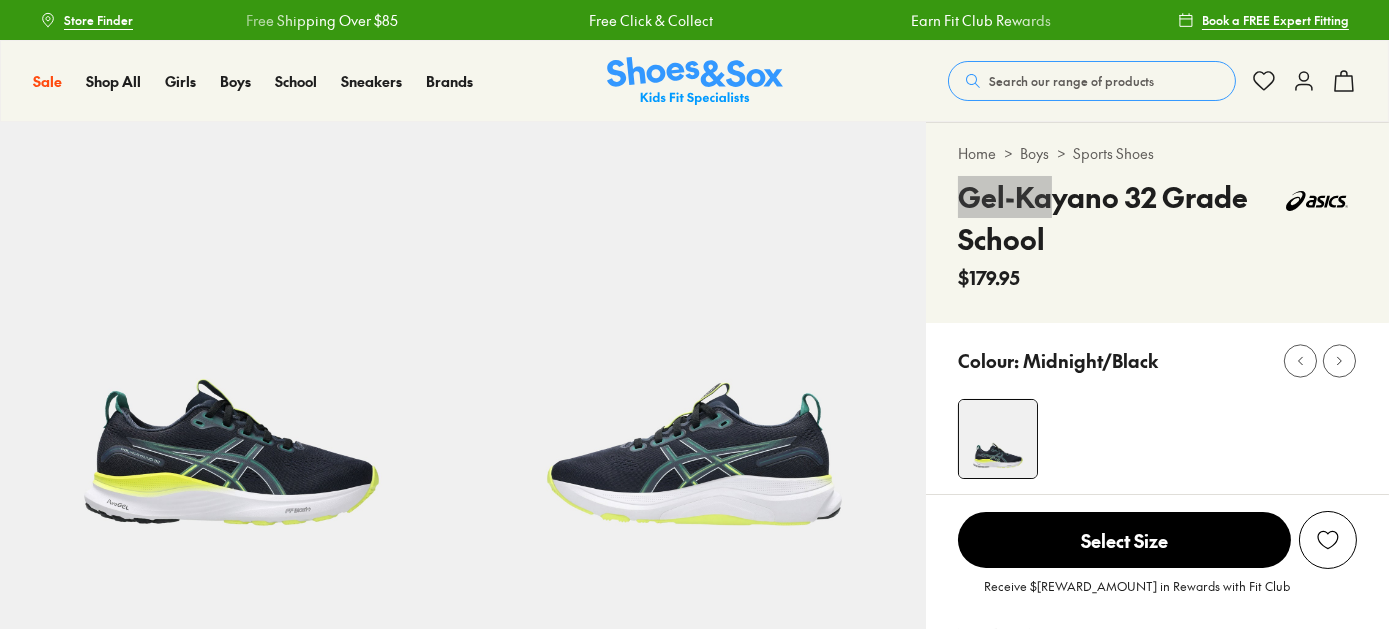 select on "*" 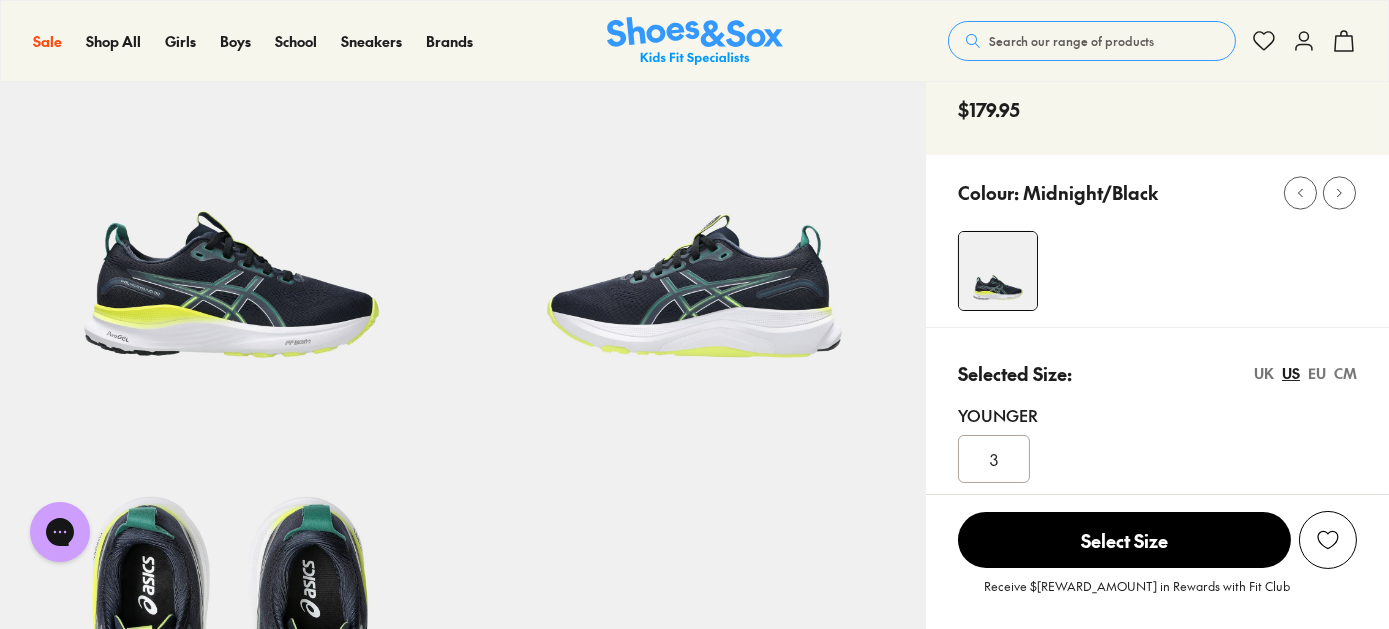 scroll, scrollTop: 300, scrollLeft: 0, axis: vertical 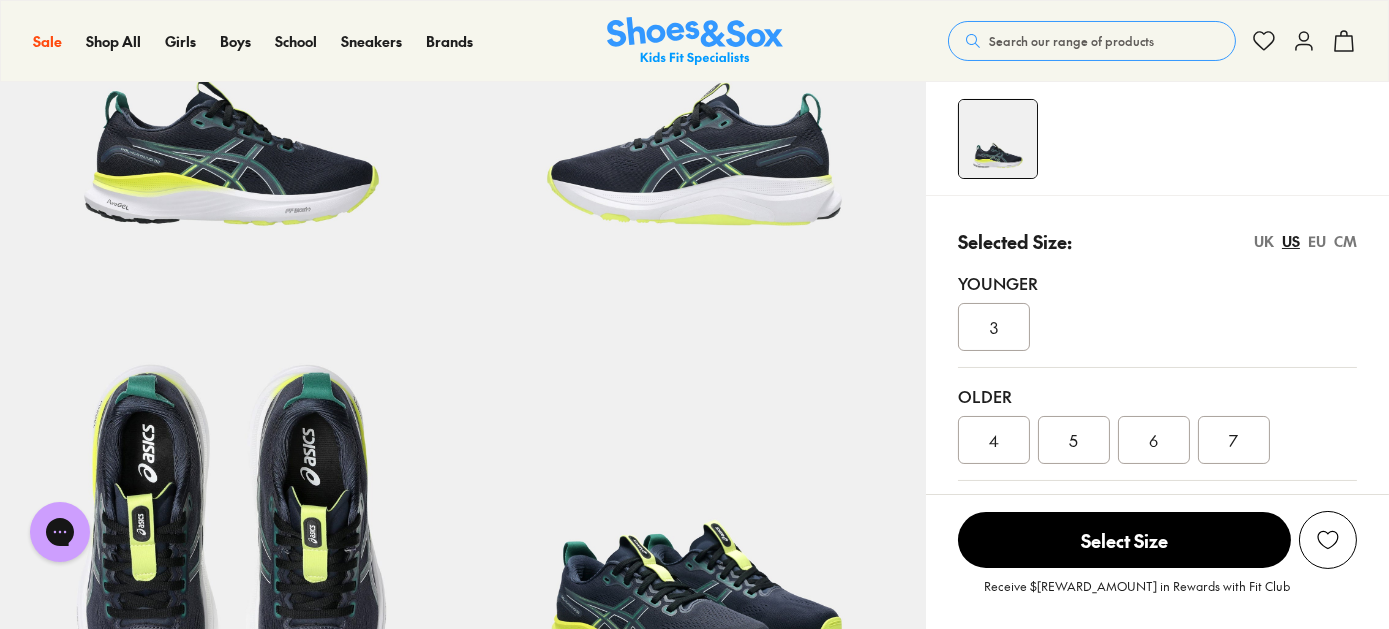 click on "6" at bounding box center [1154, 440] 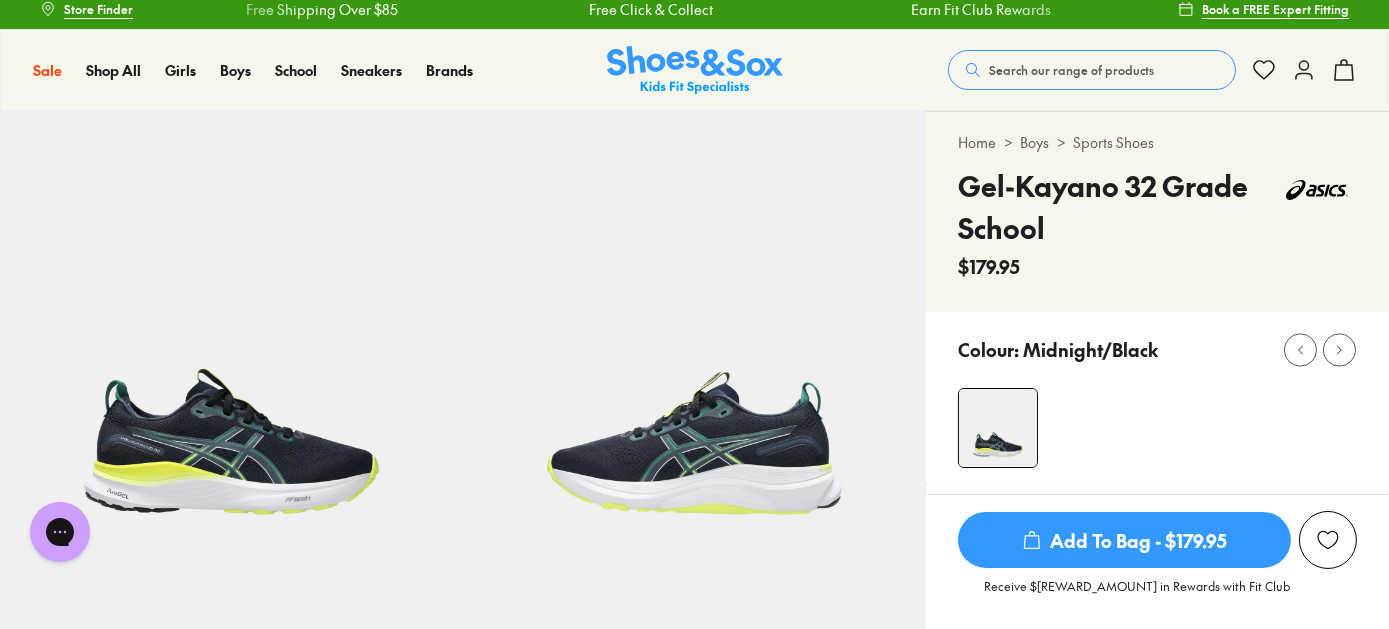 scroll, scrollTop: 0, scrollLeft: 0, axis: both 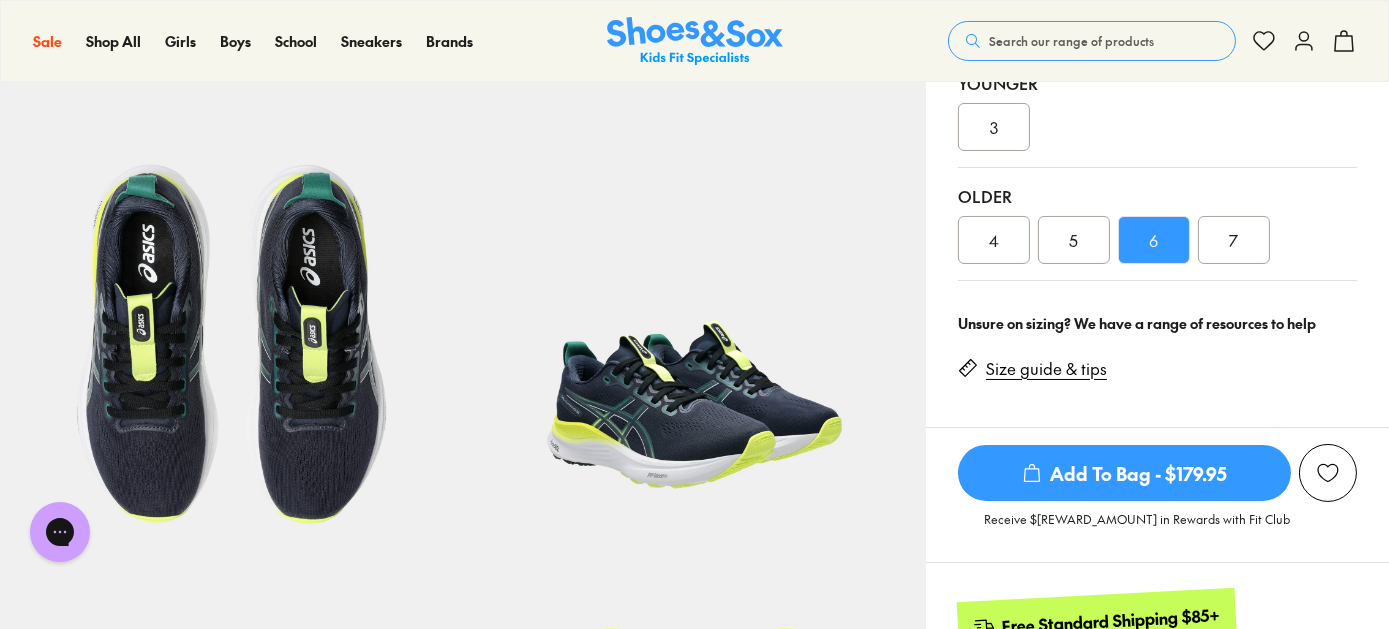 click on "Add To Bag - $179.95" at bounding box center (1124, 473) 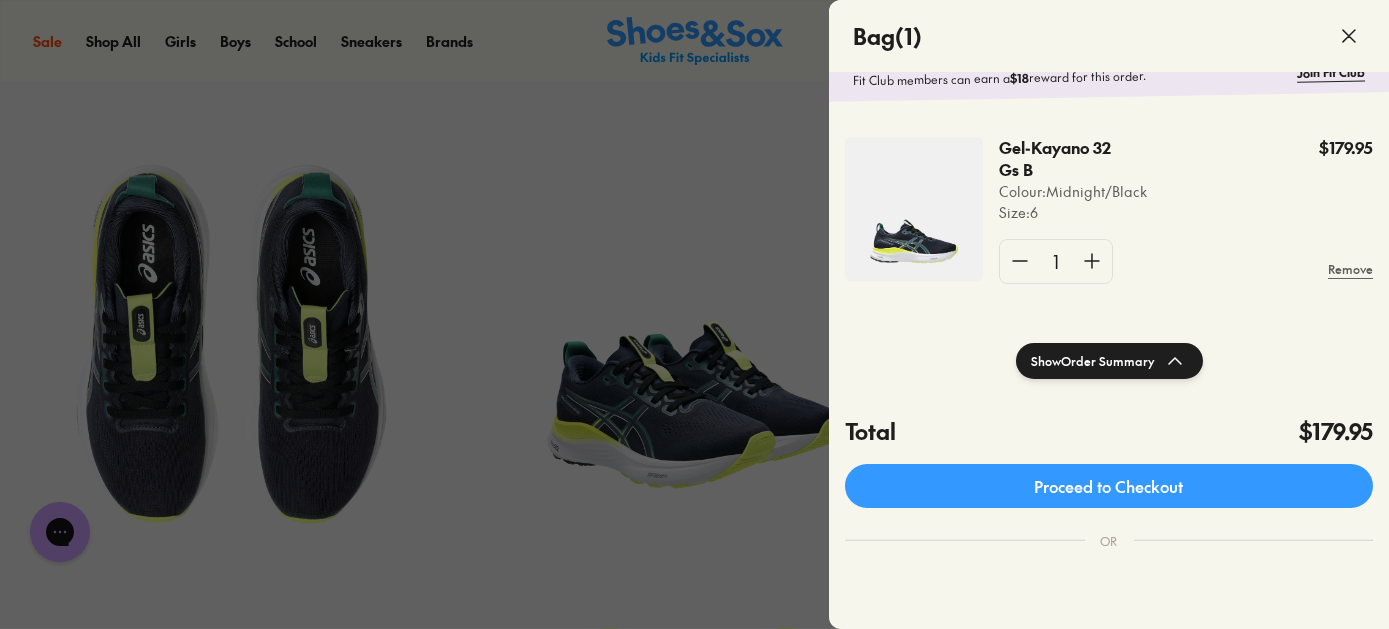 scroll, scrollTop: 200, scrollLeft: 0, axis: vertical 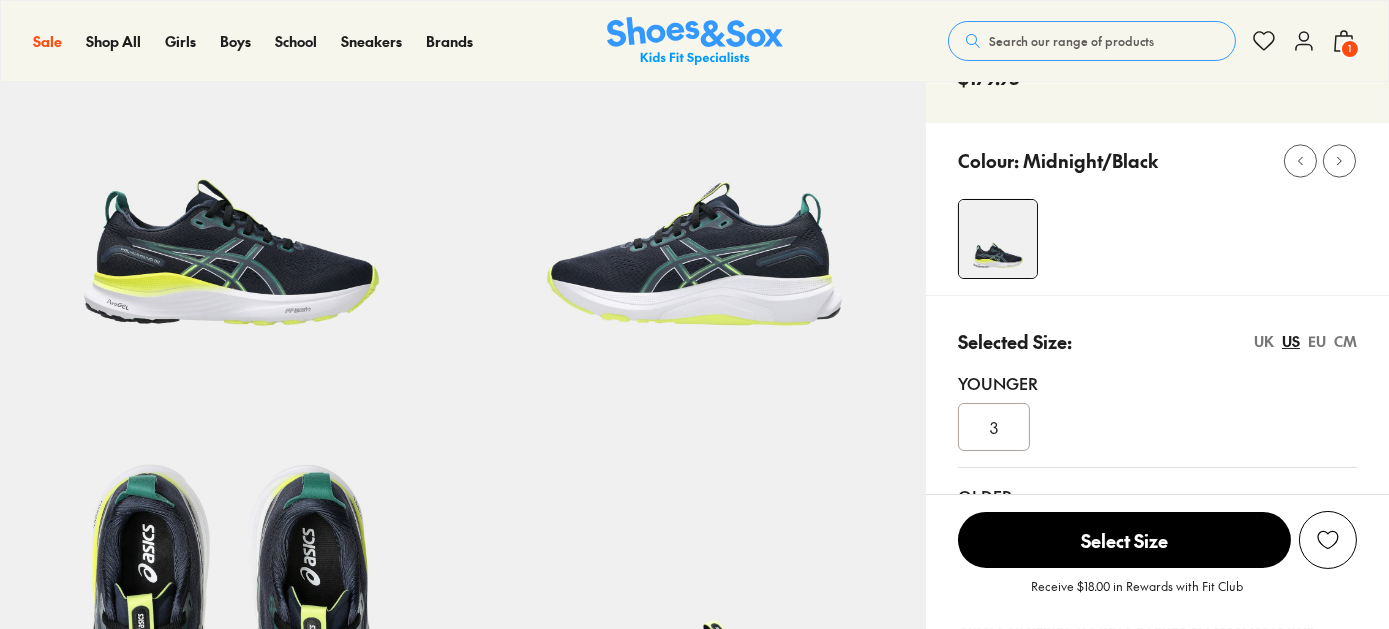 select on "*" 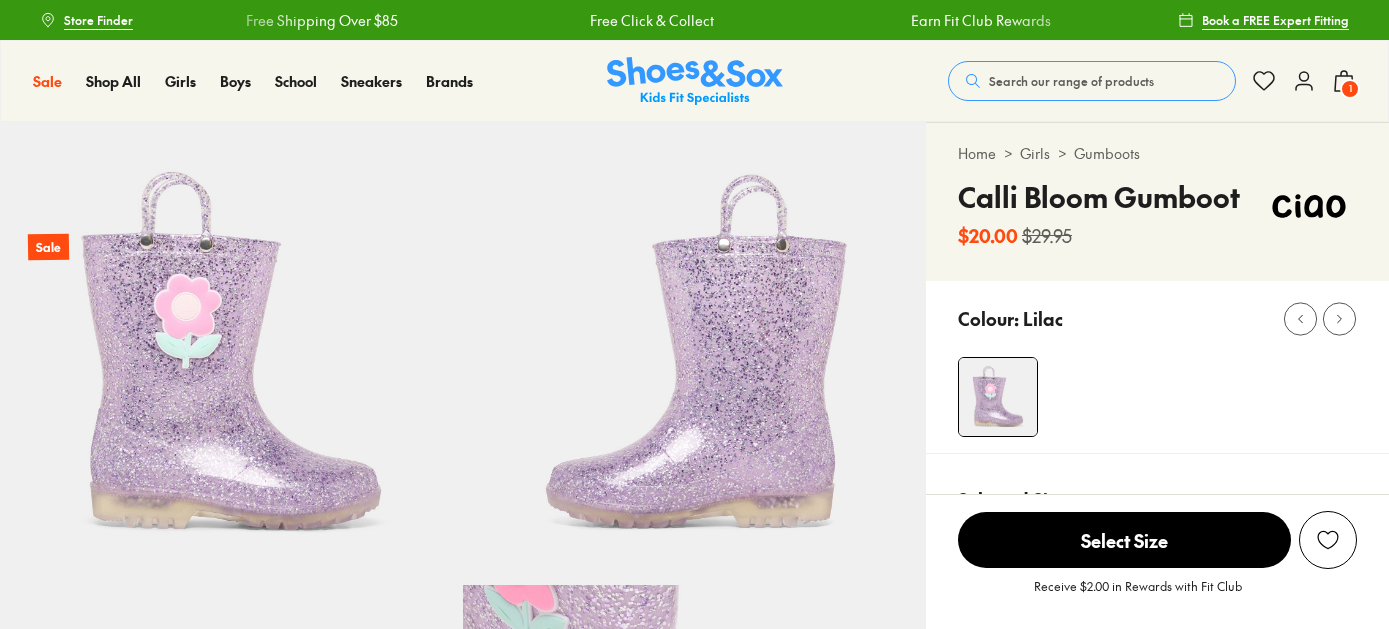 select on "*" 